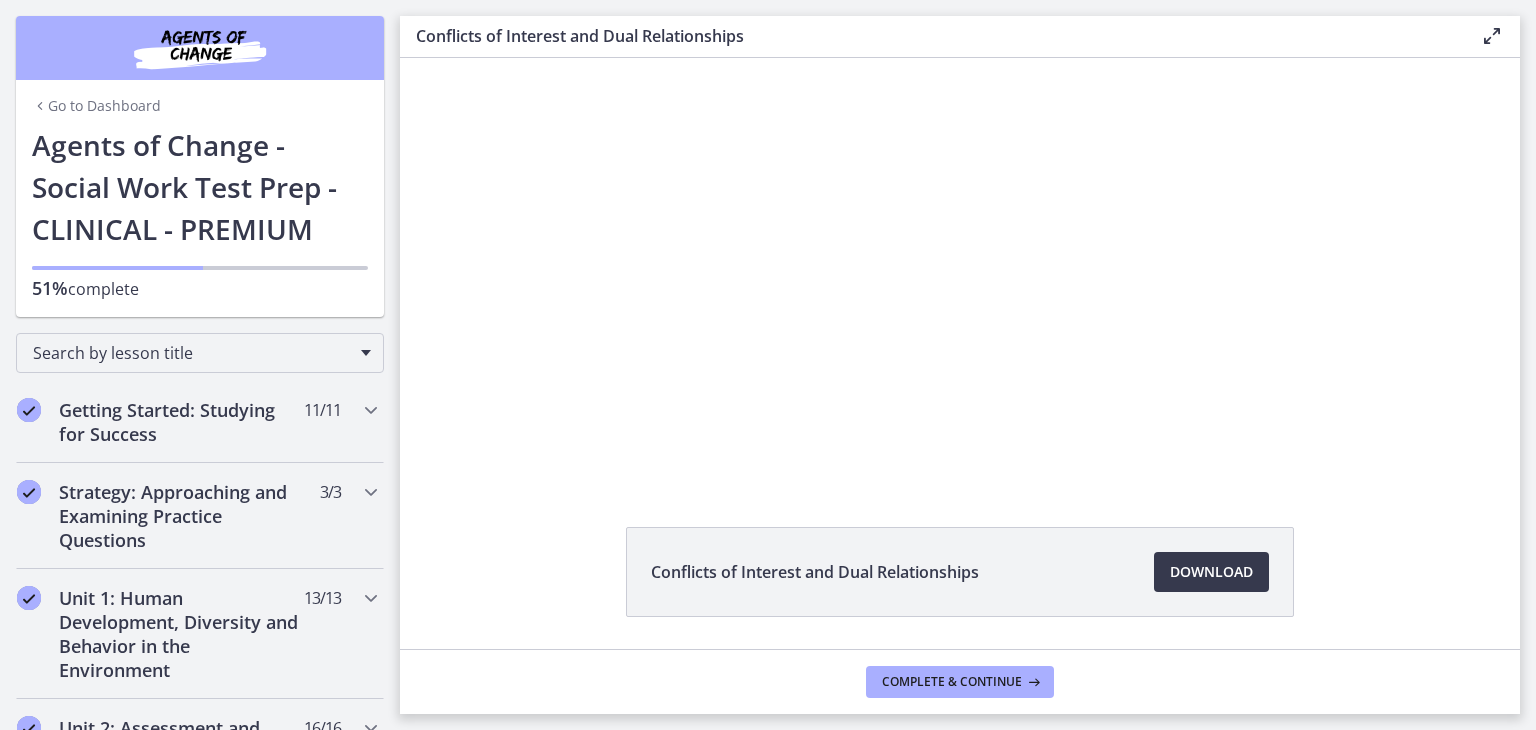 scroll, scrollTop: 0, scrollLeft: 0, axis: both 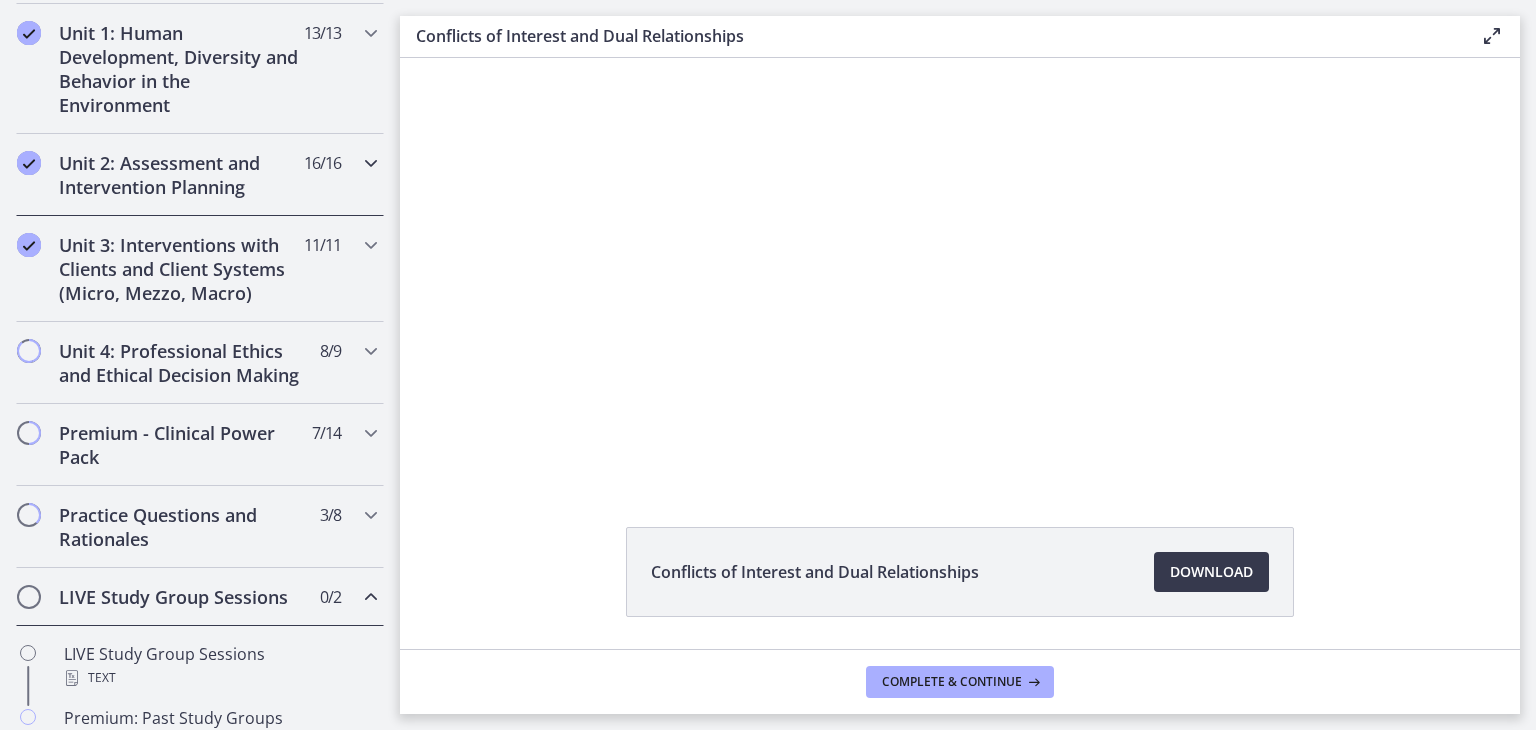 click on "Unit 2: Assessment and Intervention Planning" at bounding box center [181, 175] 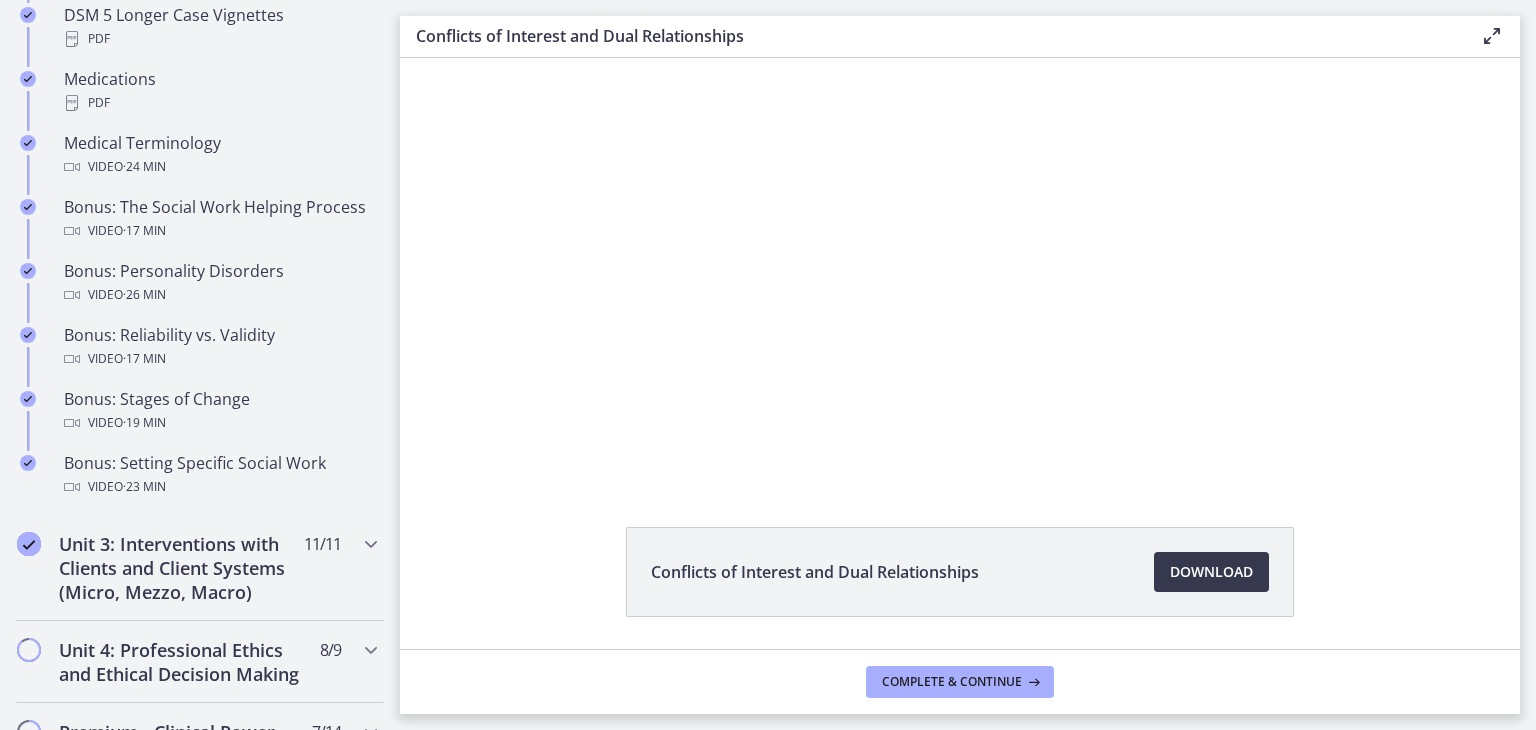 scroll, scrollTop: 1556, scrollLeft: 0, axis: vertical 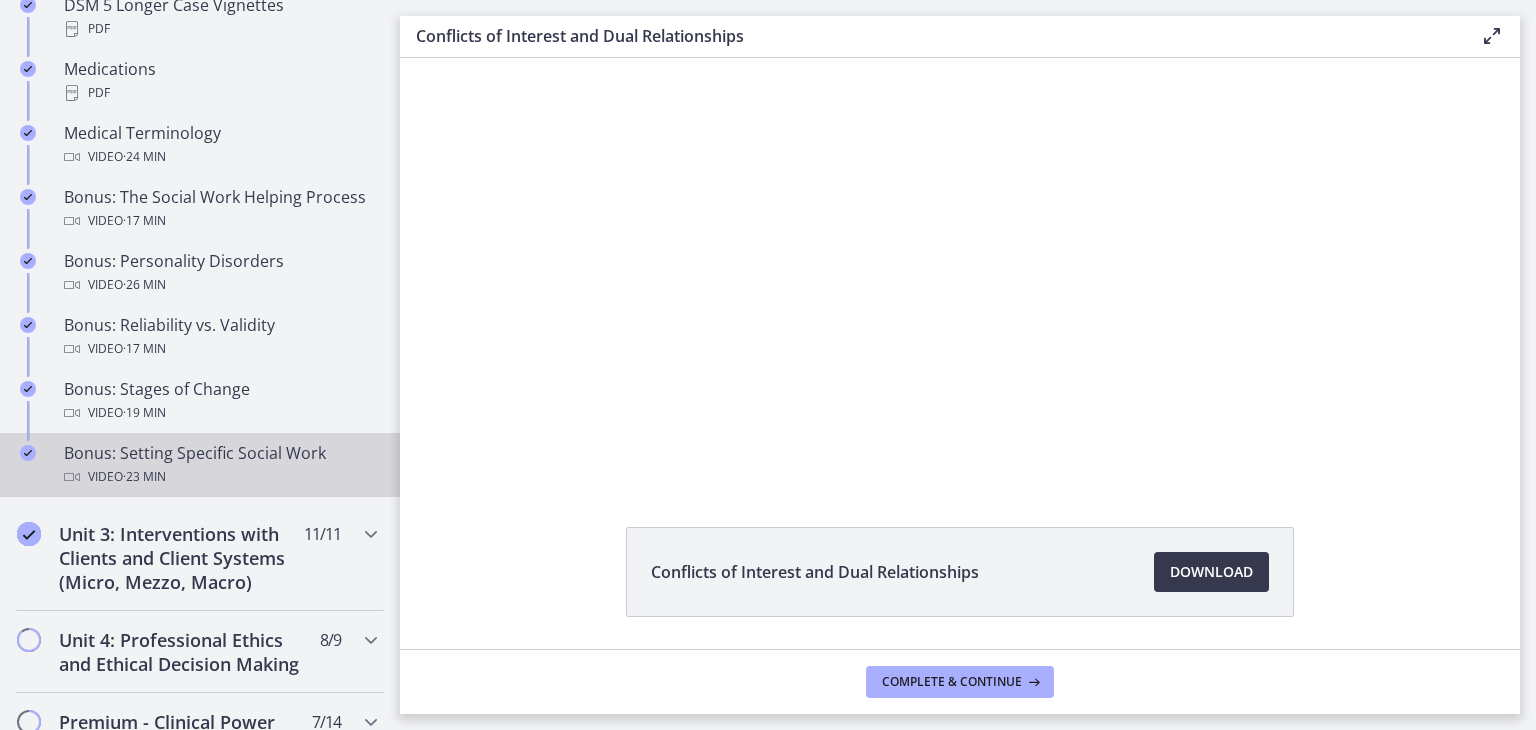 click on "Video
·  23 min" at bounding box center [220, 477] 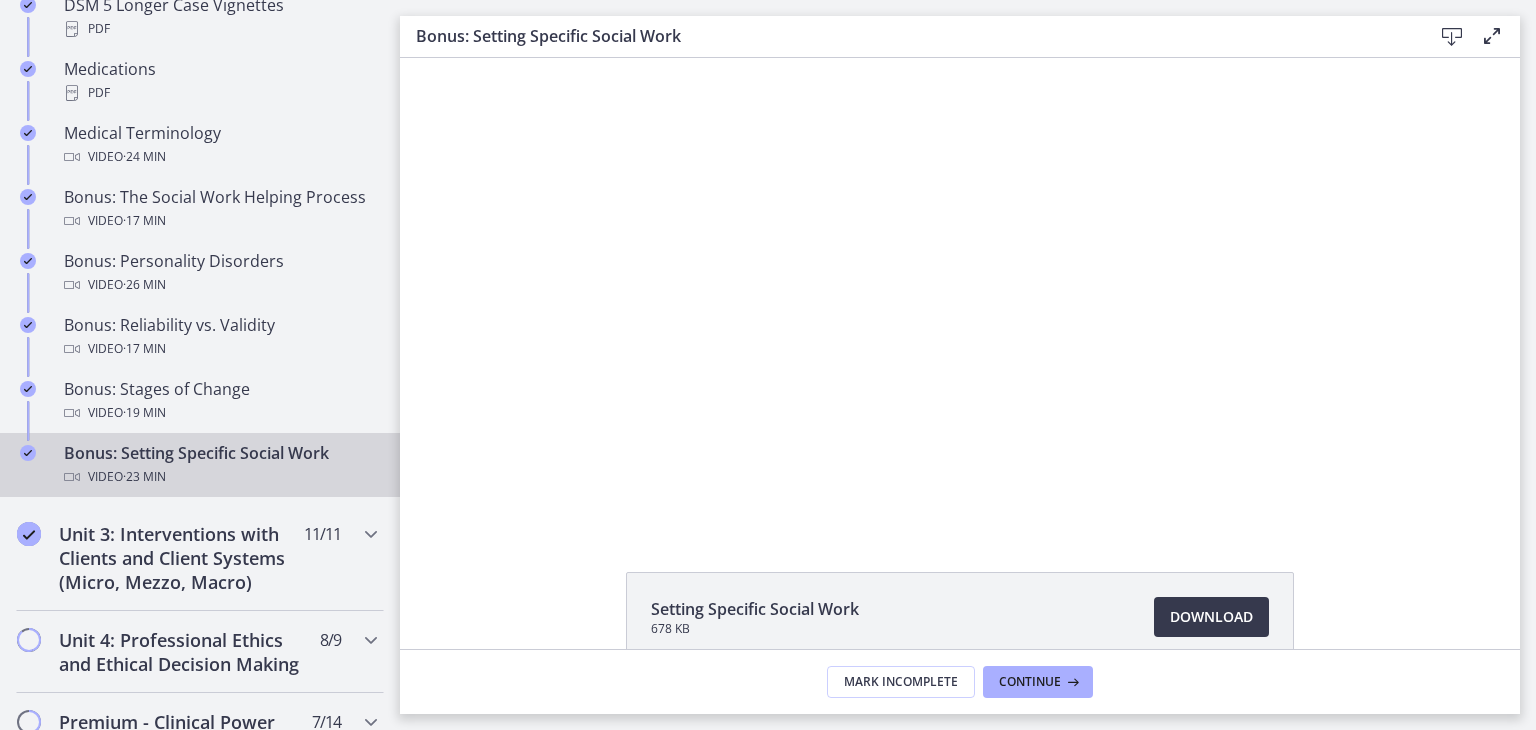 scroll, scrollTop: 0, scrollLeft: 0, axis: both 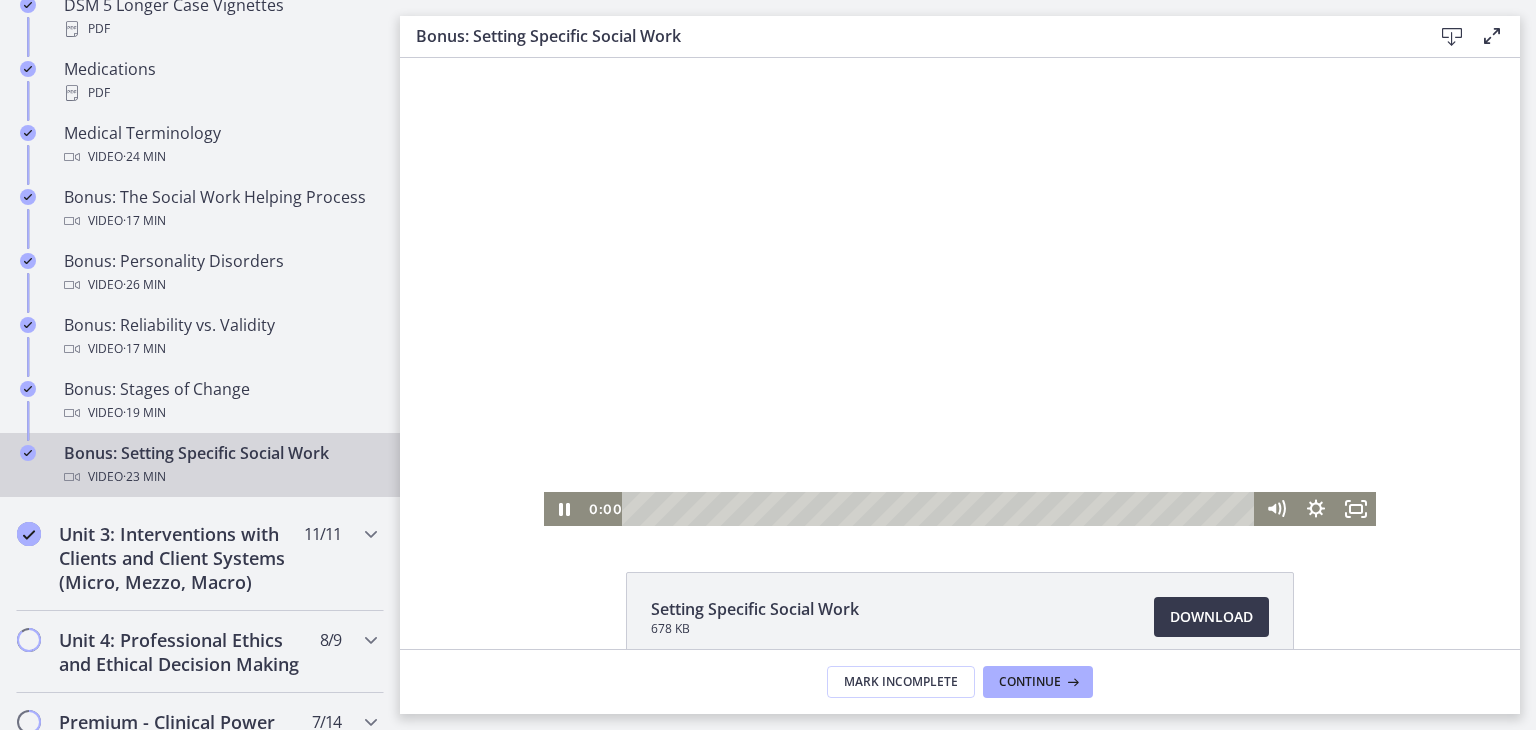 click on "0:00 0:00" at bounding box center (920, 509) 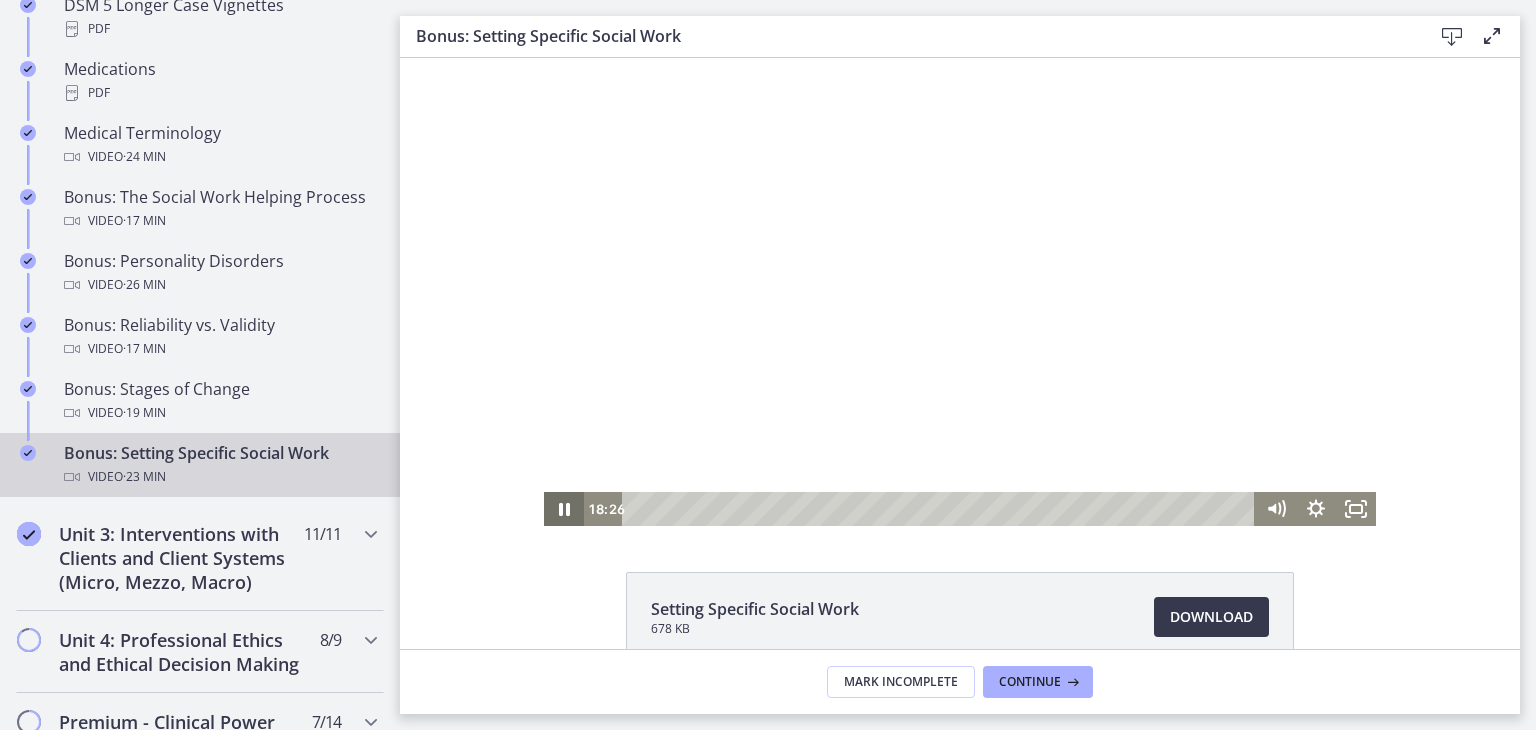 click 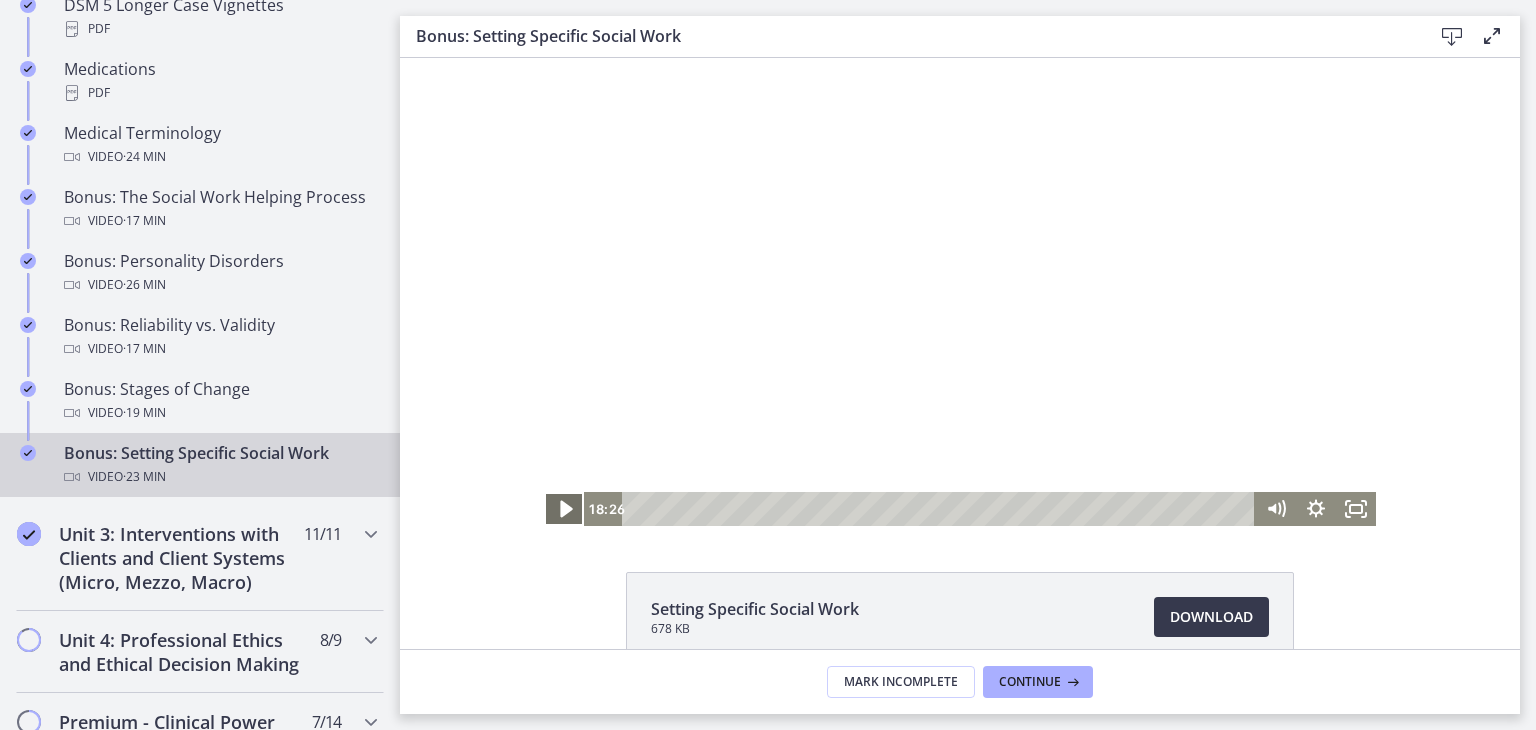 click 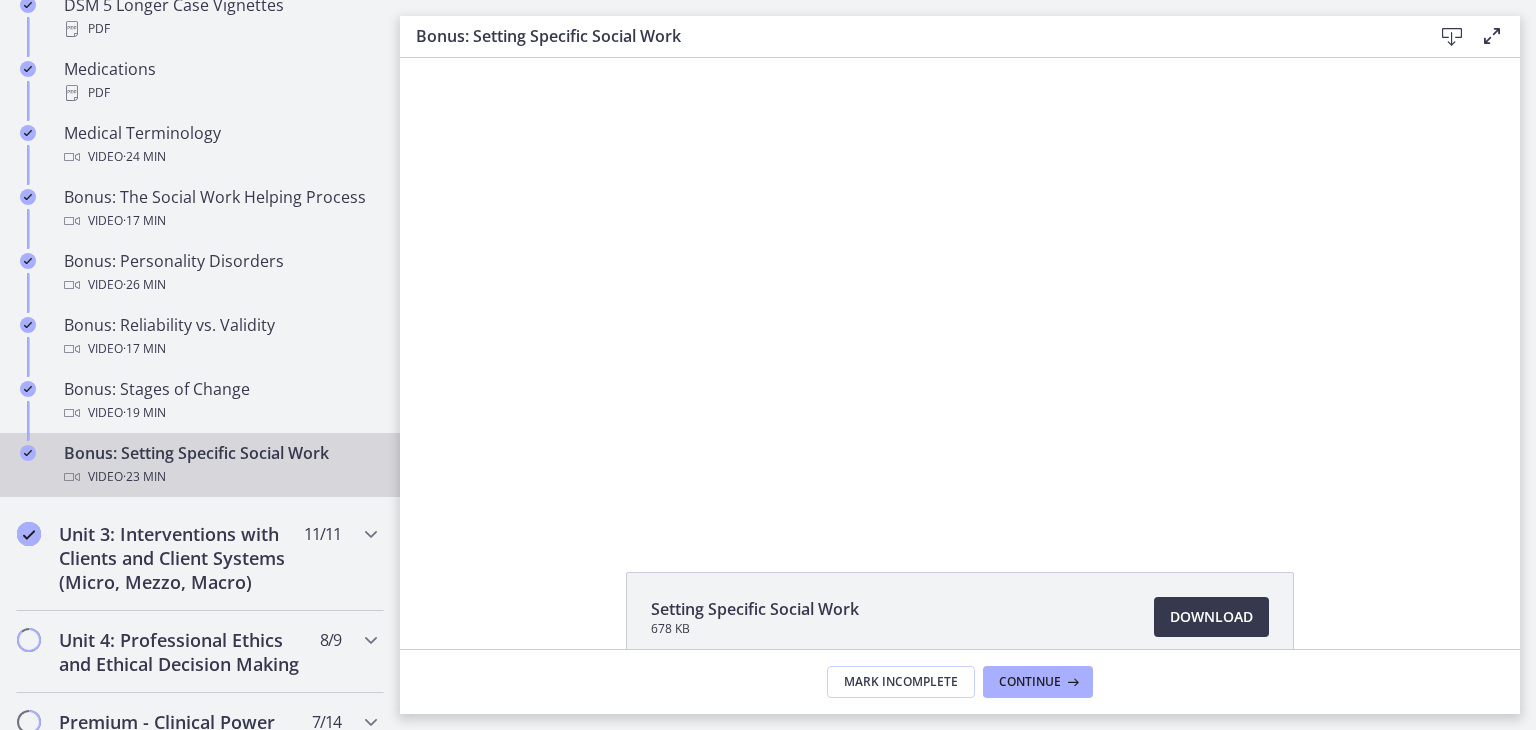 scroll, scrollTop: 0, scrollLeft: 0, axis: both 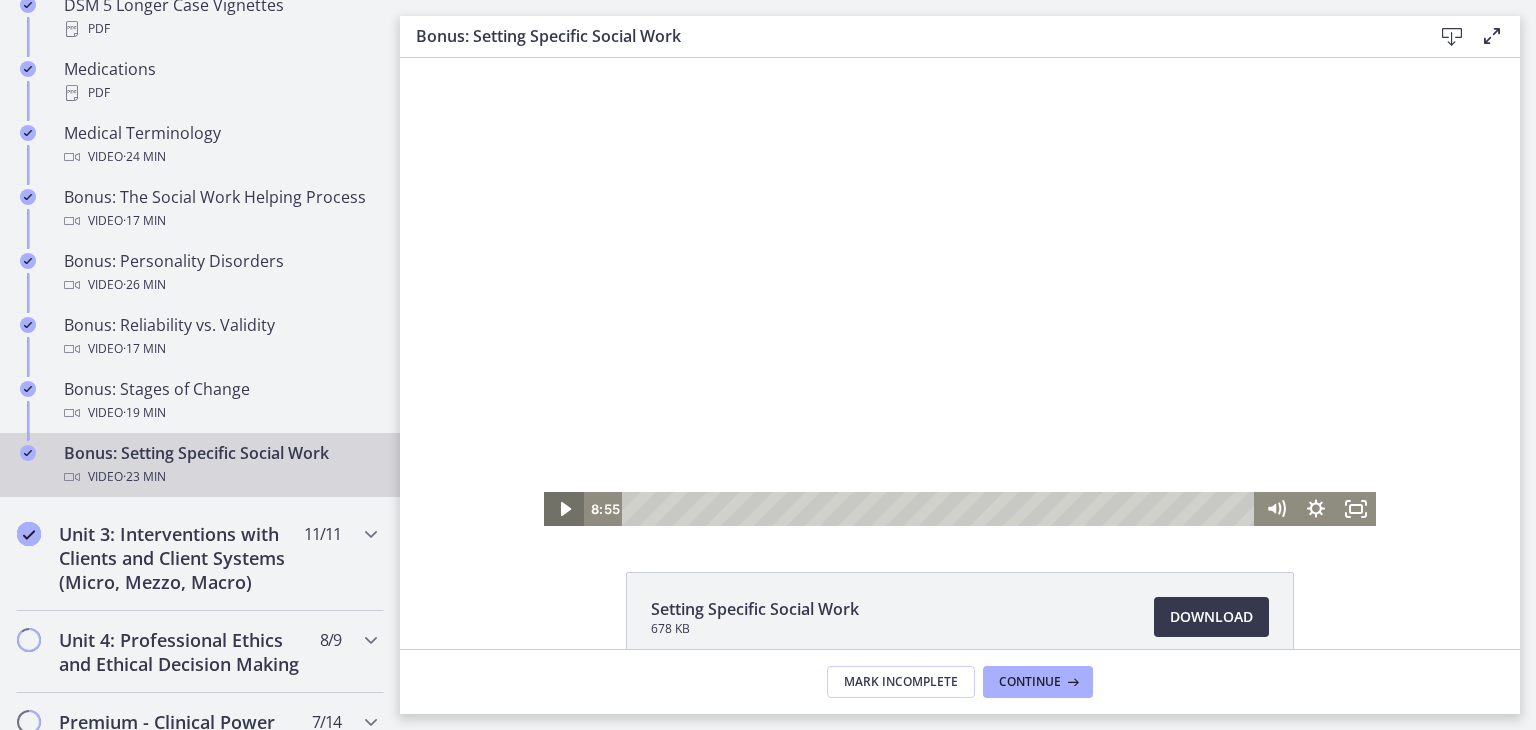 click 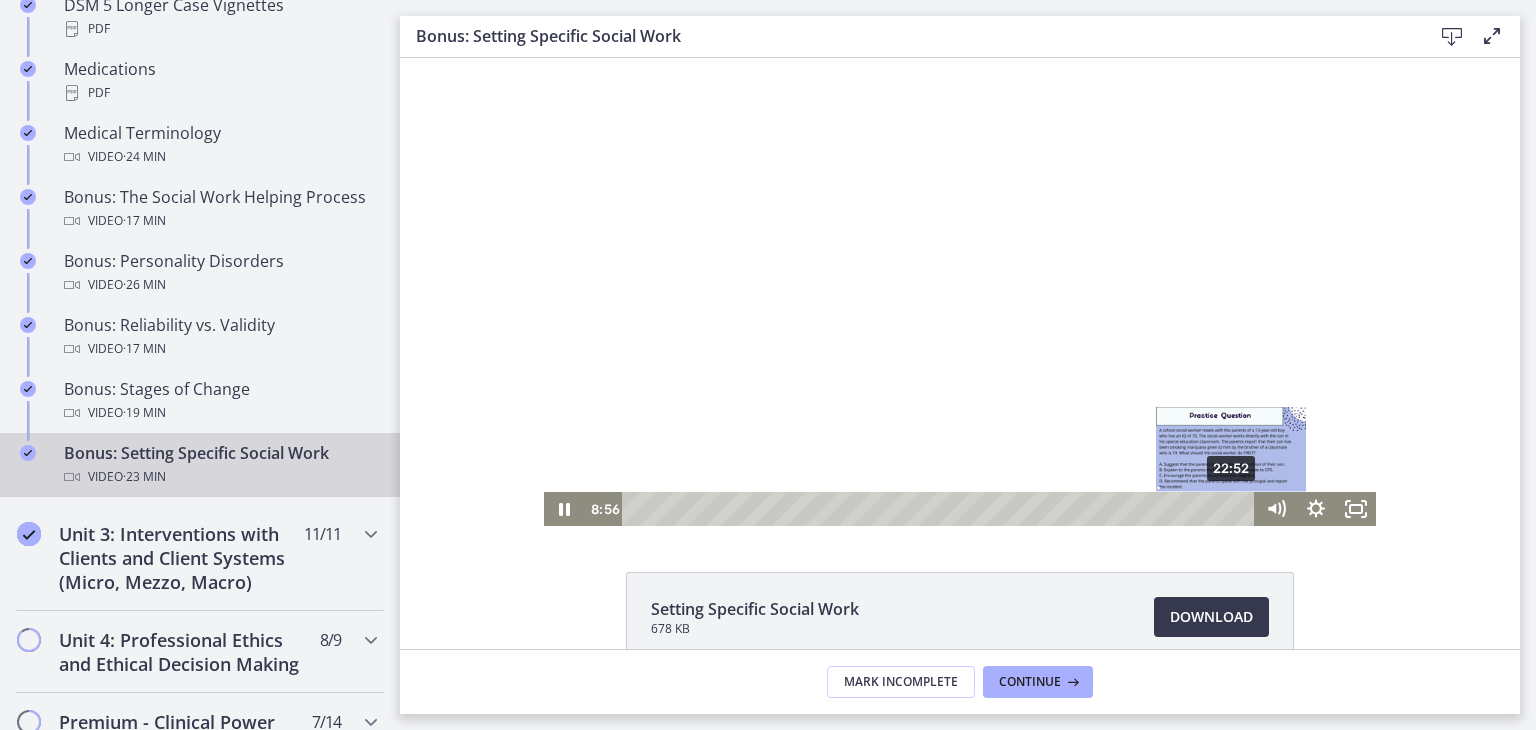 click on "22:52" at bounding box center (941, 509) 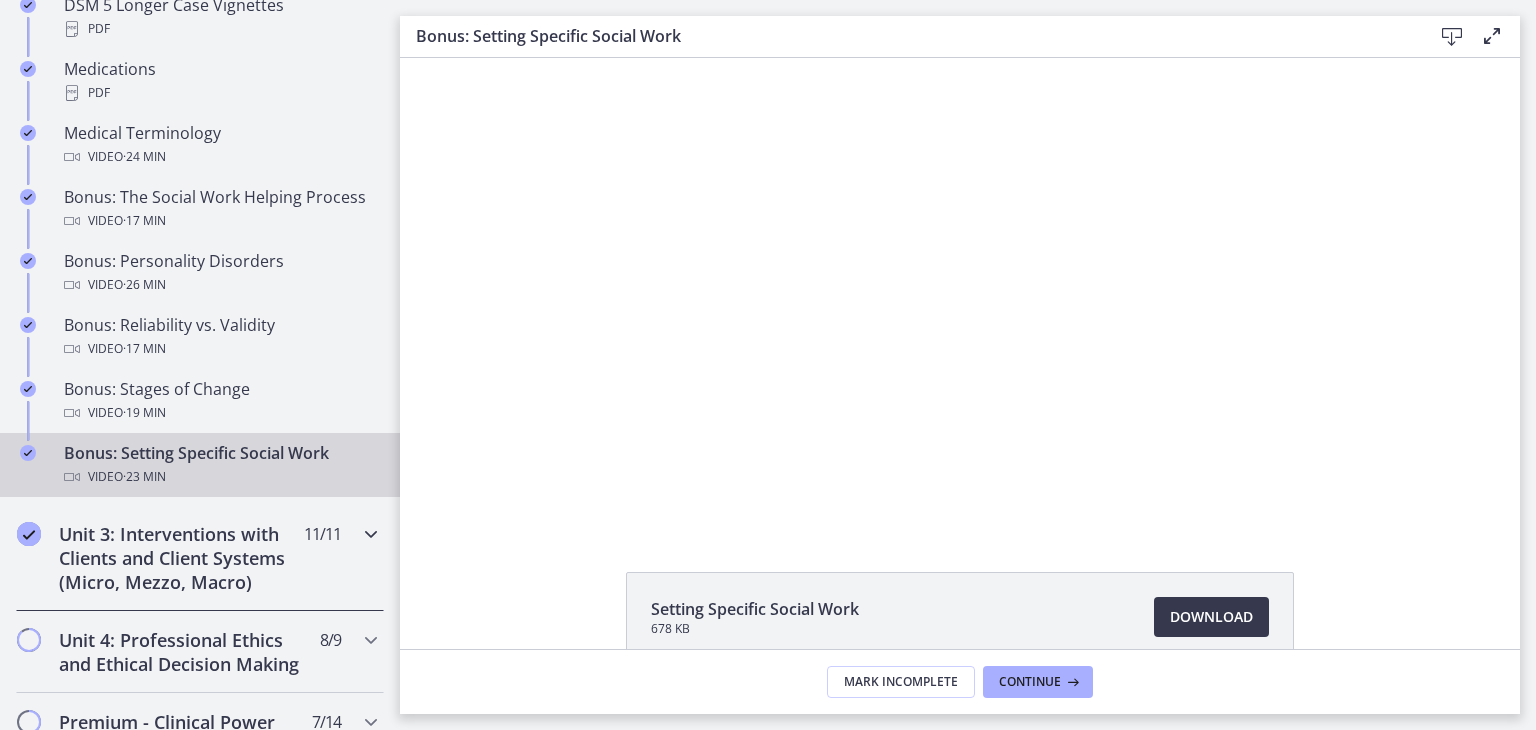 click on "Unit 3: Interventions with Clients and Client Systems (Micro, Mezzo, Macro)" at bounding box center (181, 558) 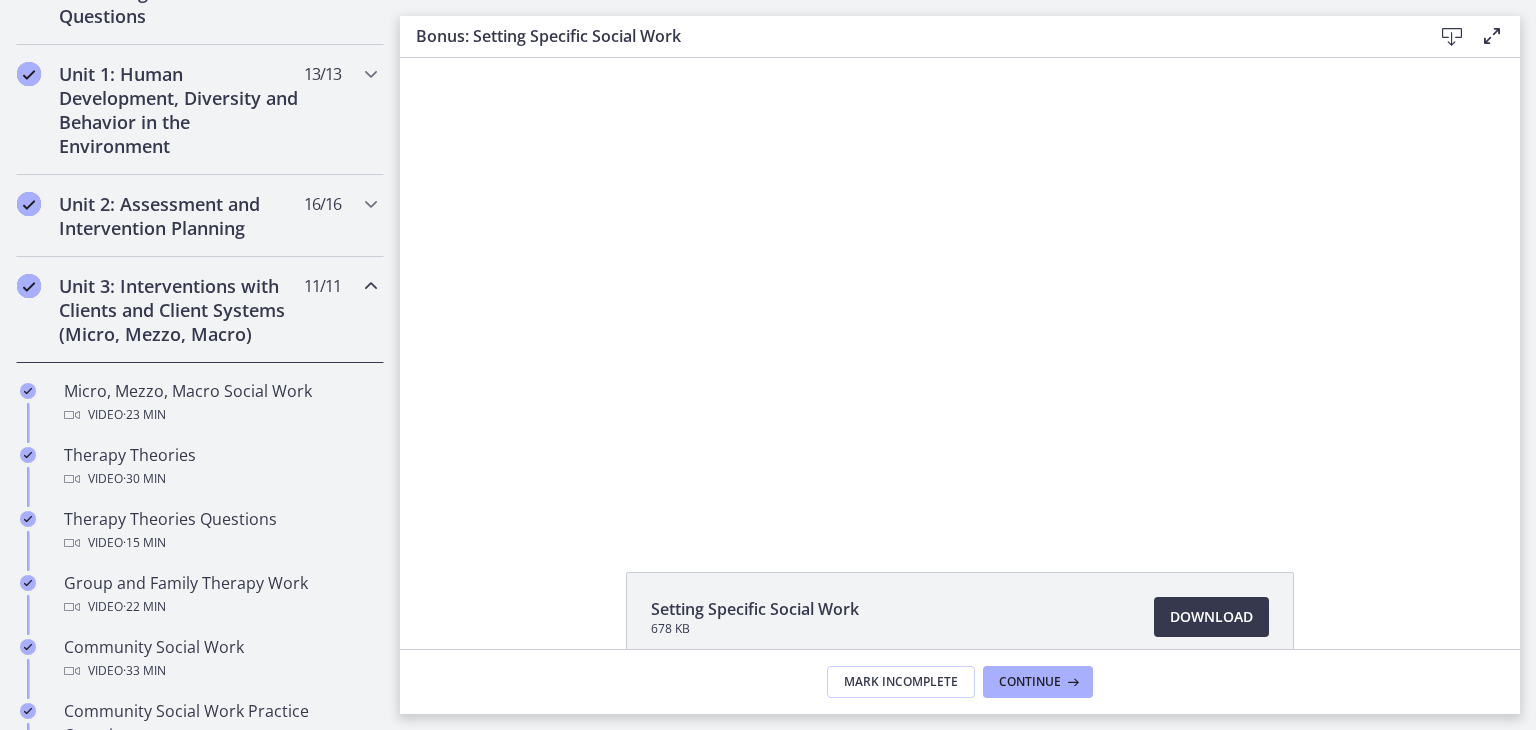 scroll, scrollTop: 520, scrollLeft: 0, axis: vertical 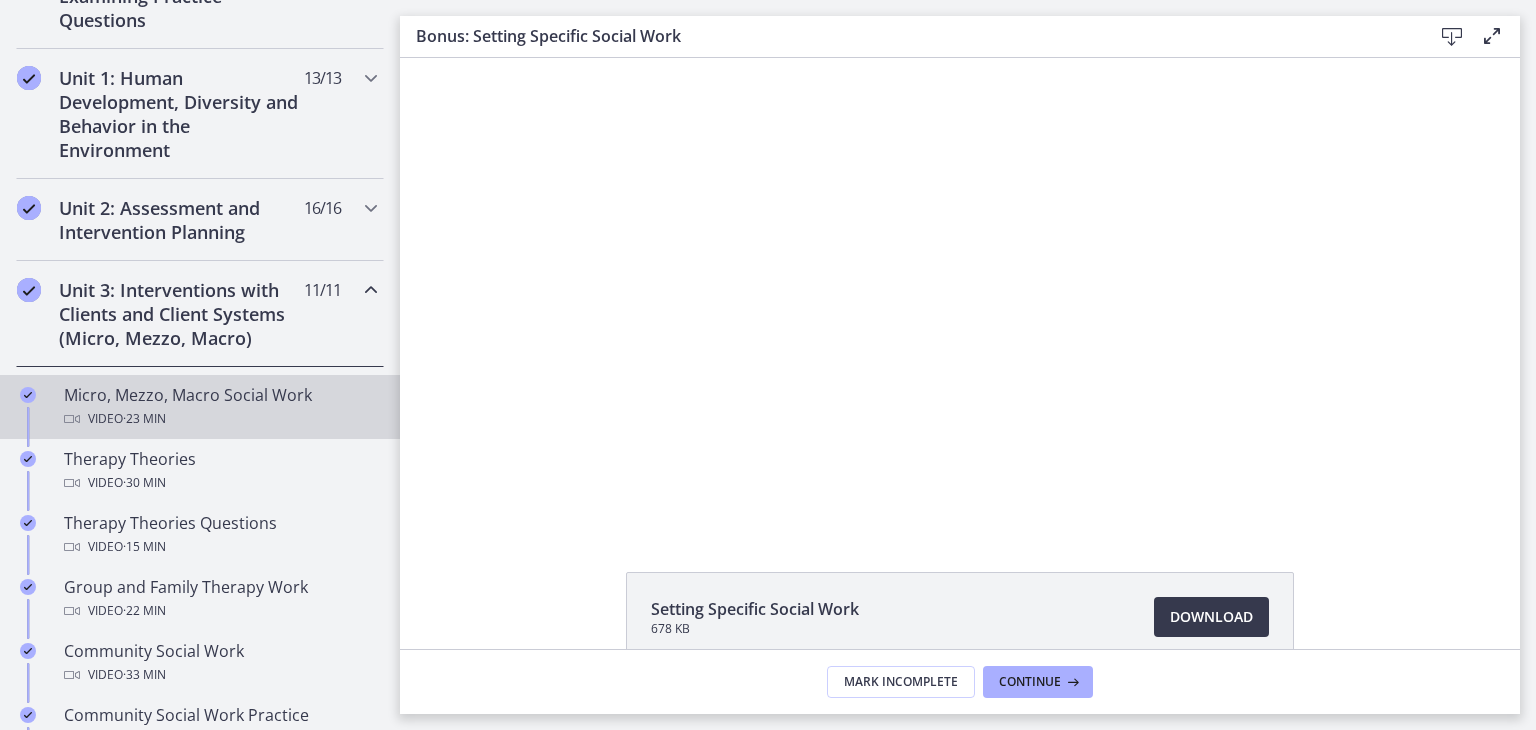 click on "Micro, Mezzo, Macro Social Work
Video
·  23 min" at bounding box center (220, 407) 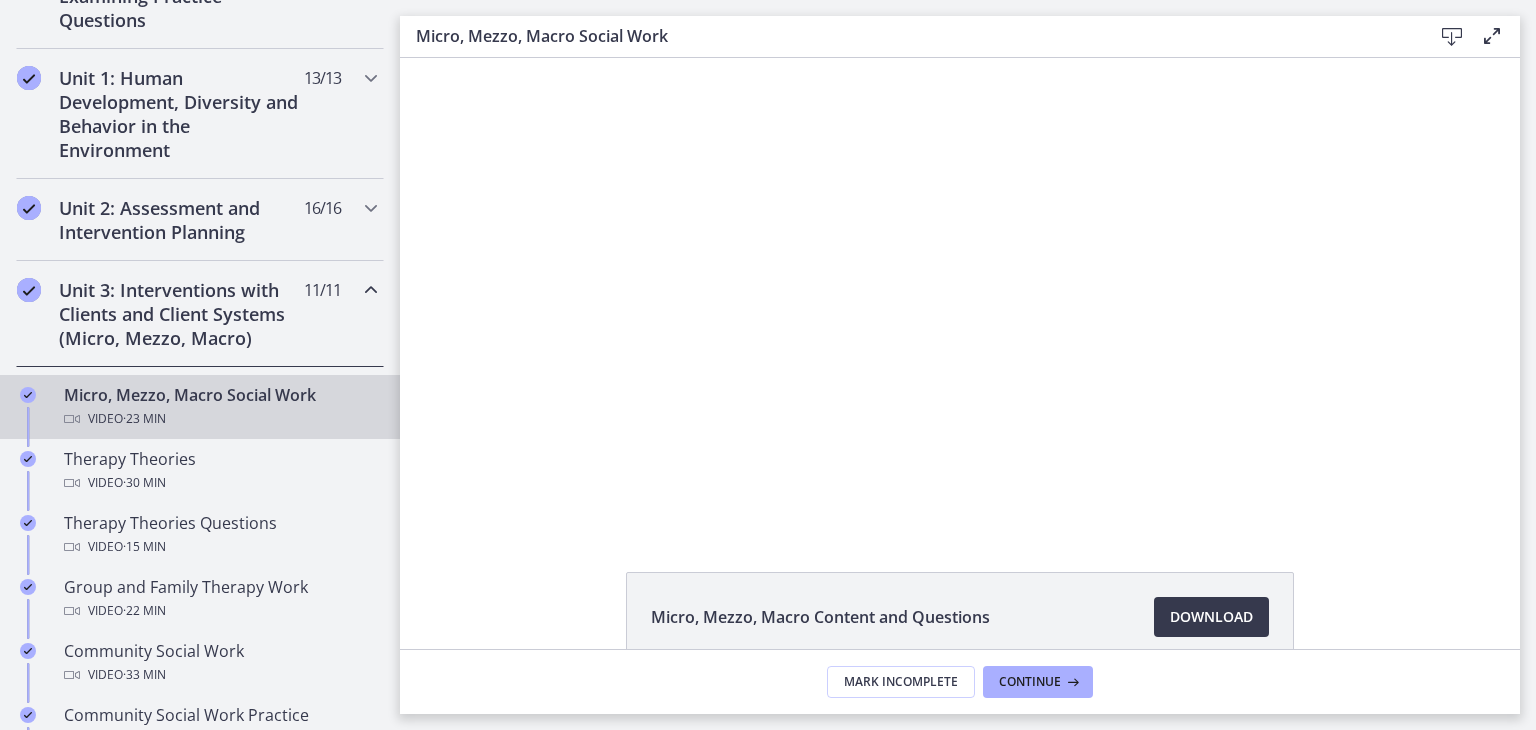 scroll, scrollTop: 0, scrollLeft: 0, axis: both 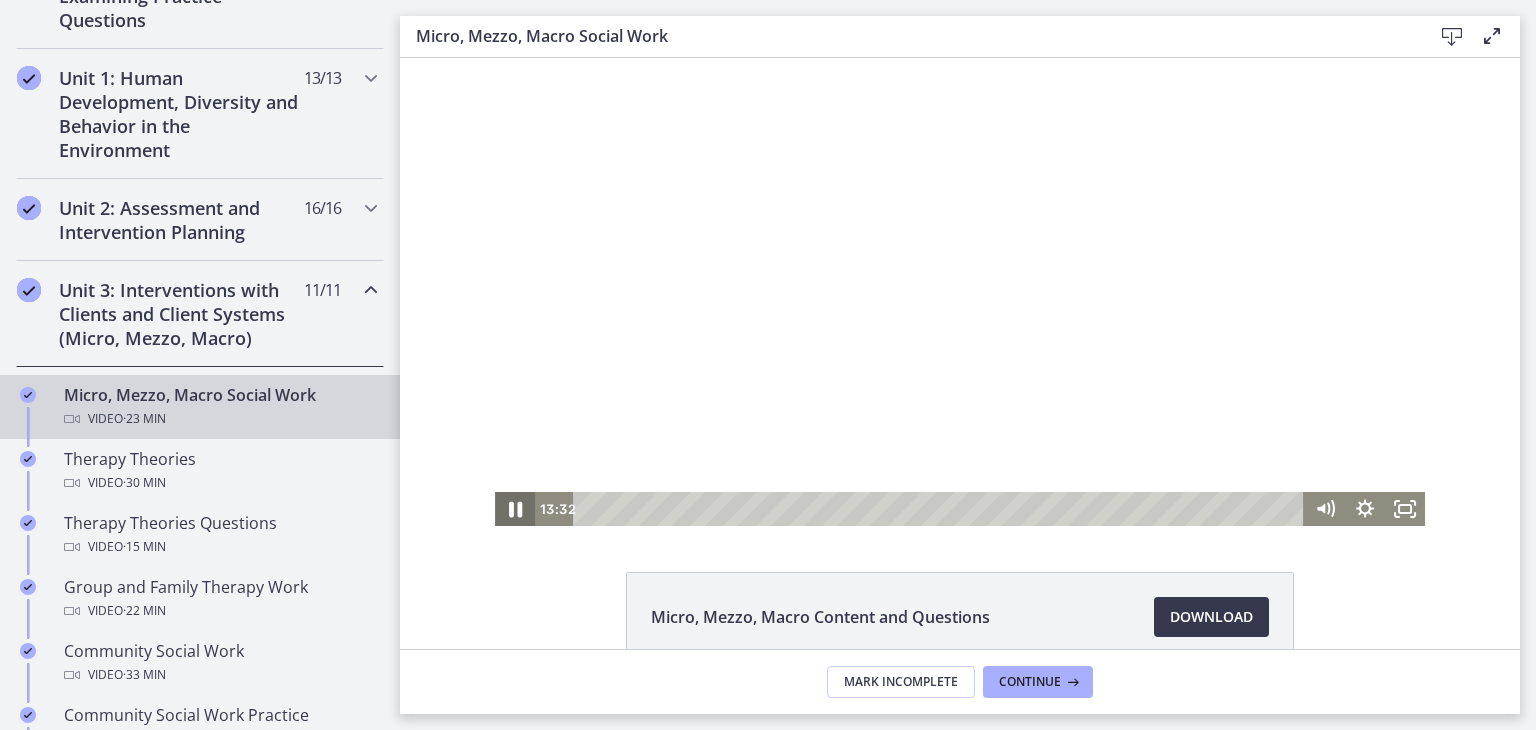 click 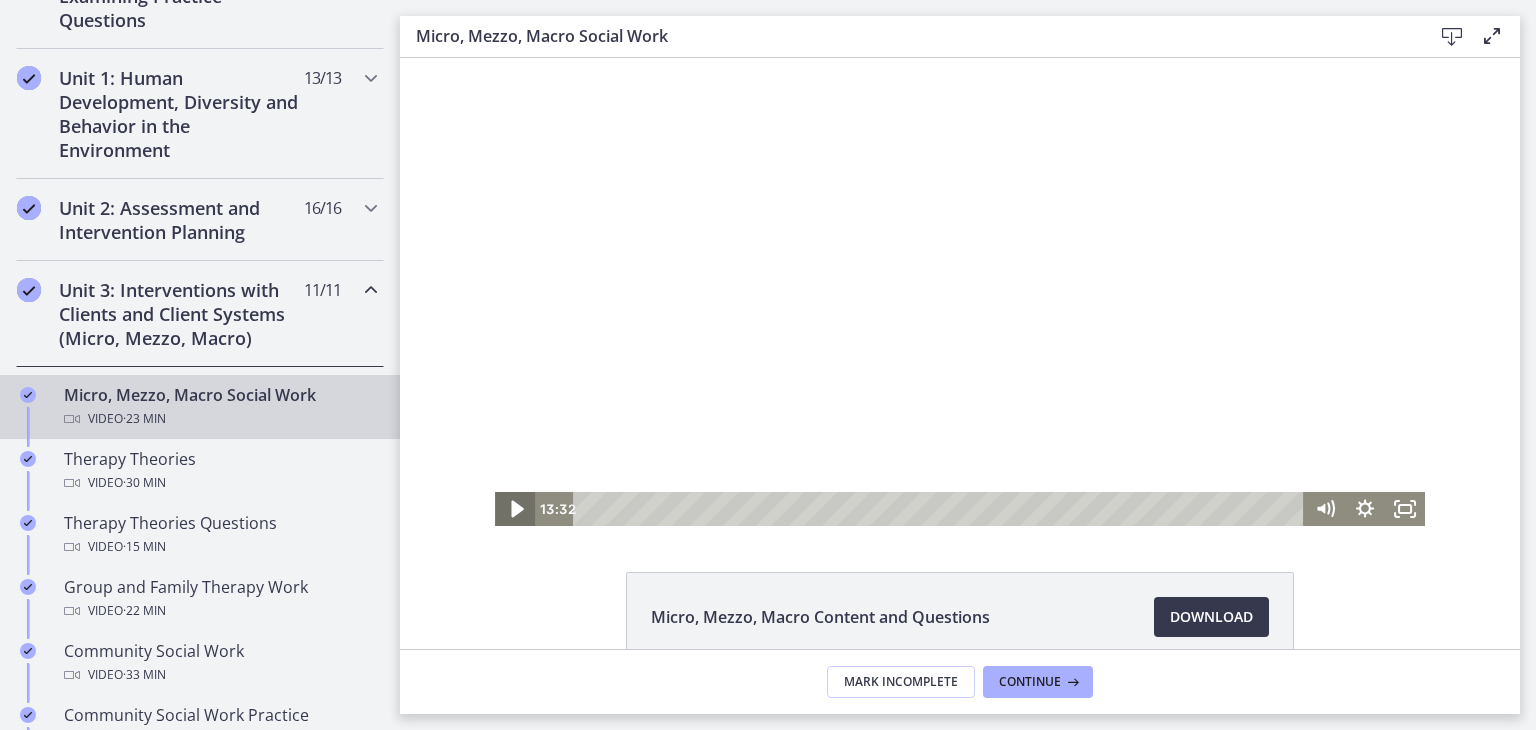 click 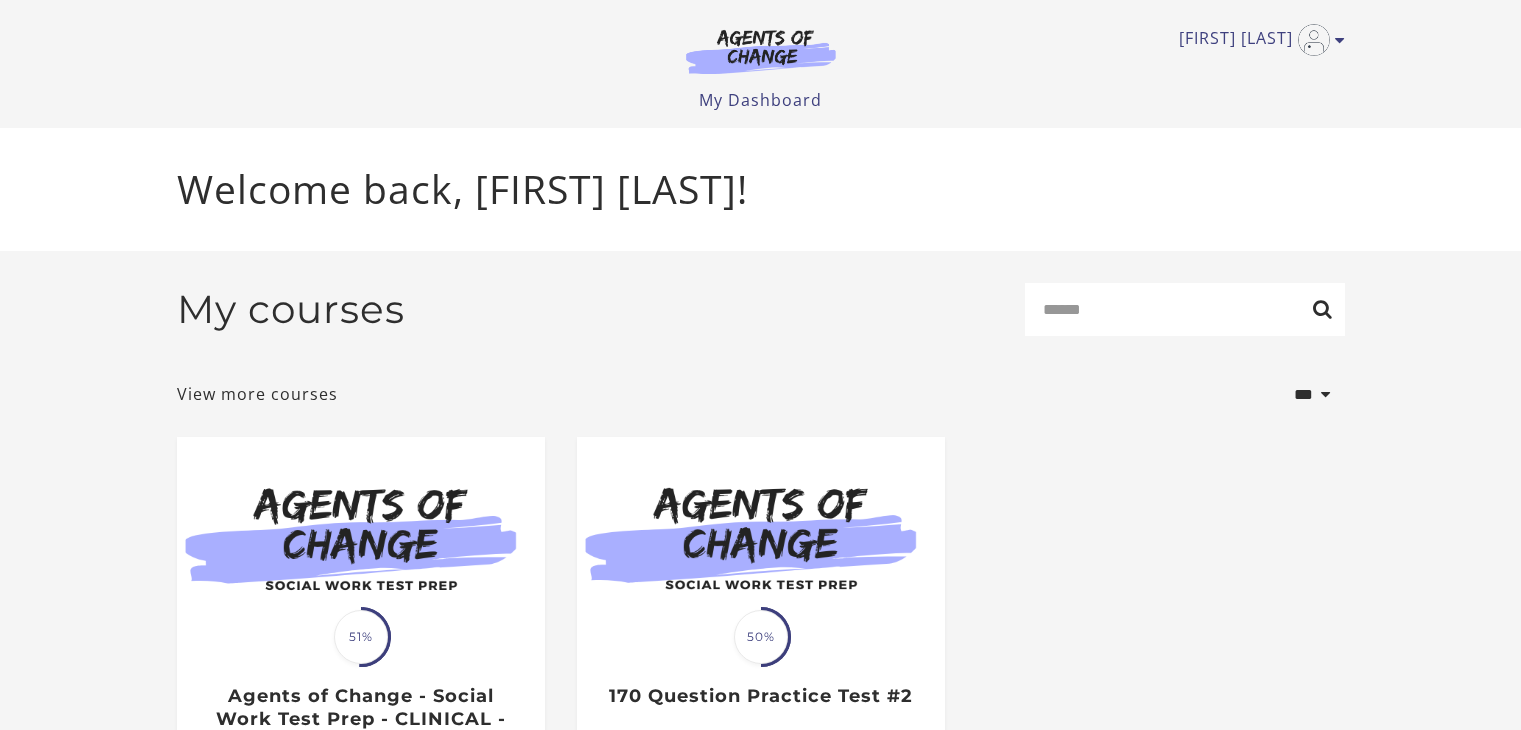 scroll, scrollTop: 0, scrollLeft: 0, axis: both 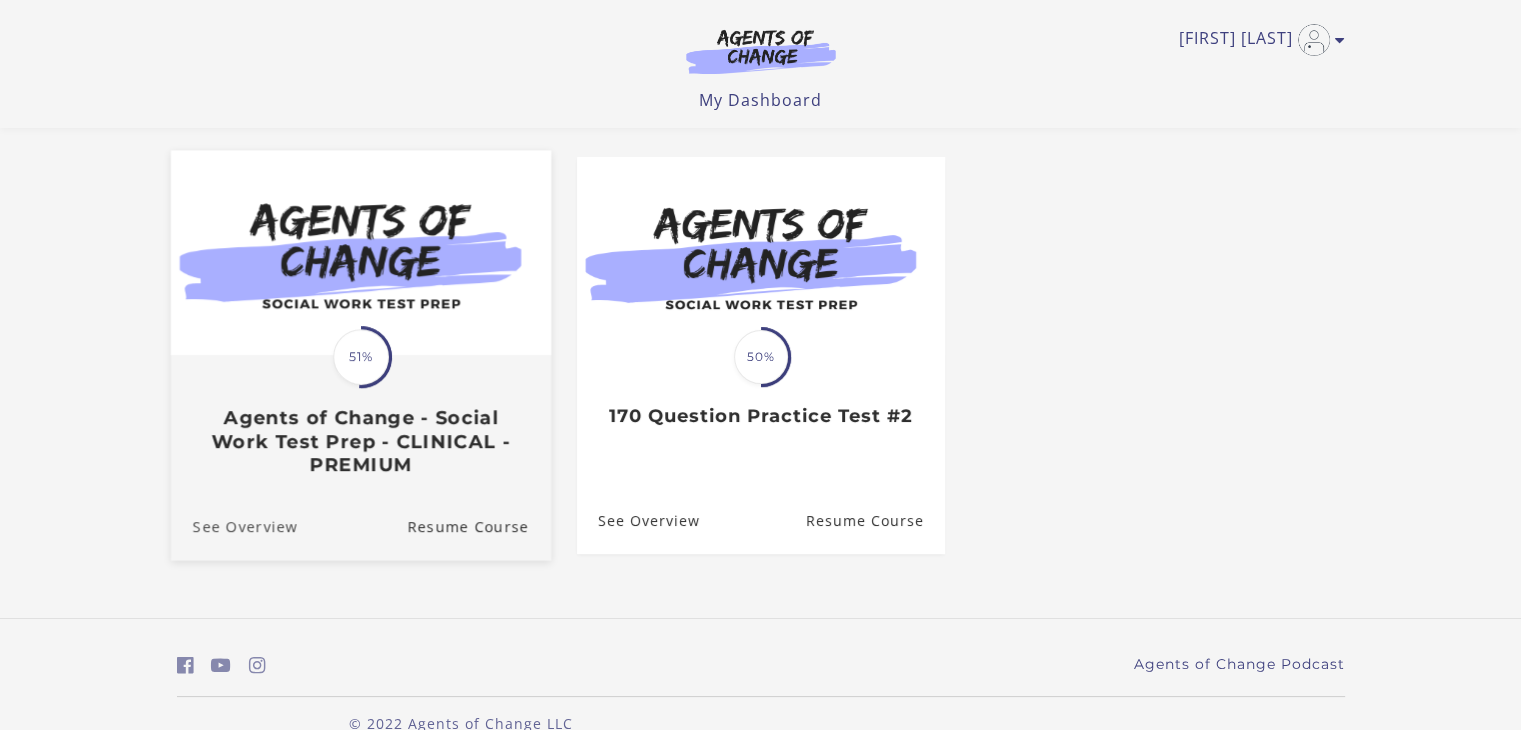 click on "See Overview" at bounding box center [233, 526] 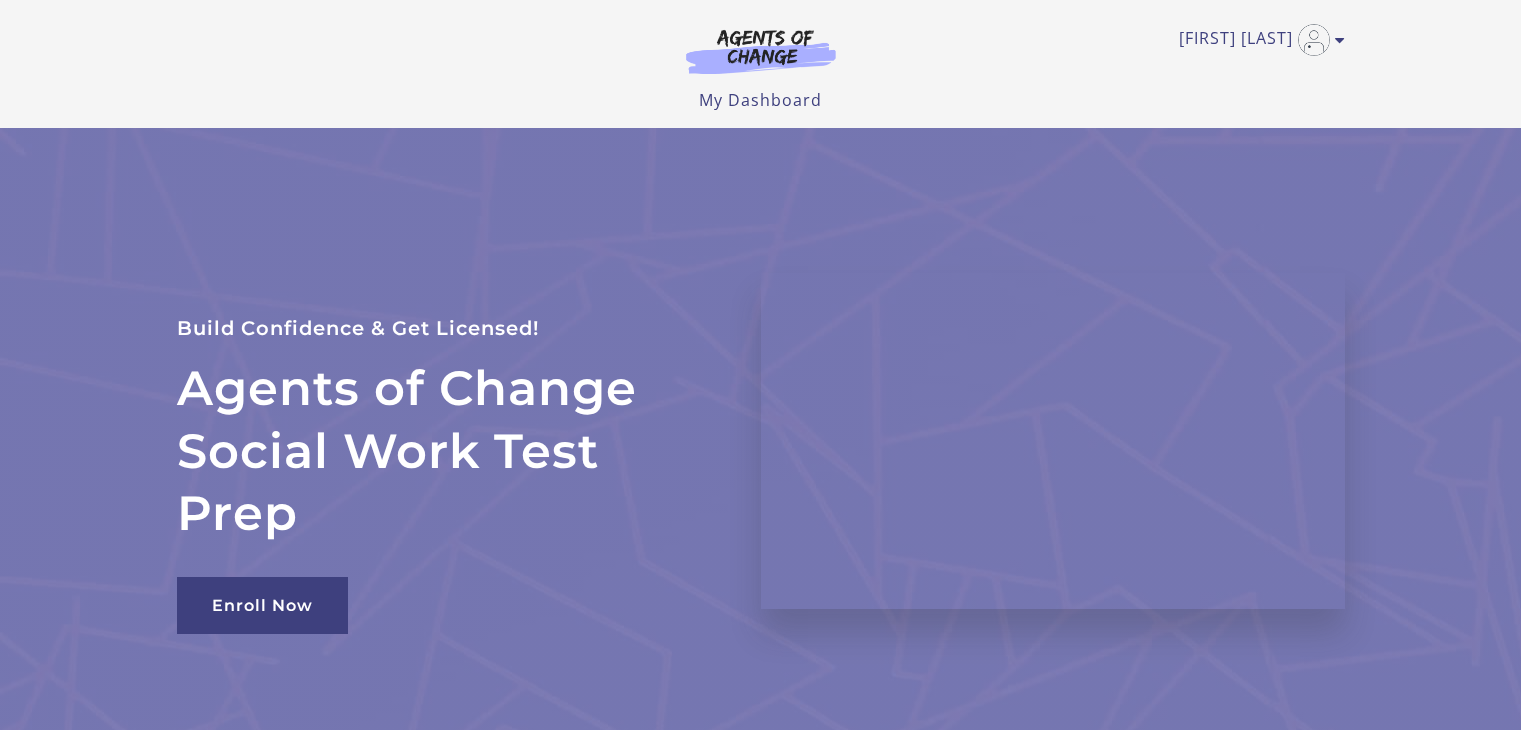 scroll, scrollTop: 0, scrollLeft: 0, axis: both 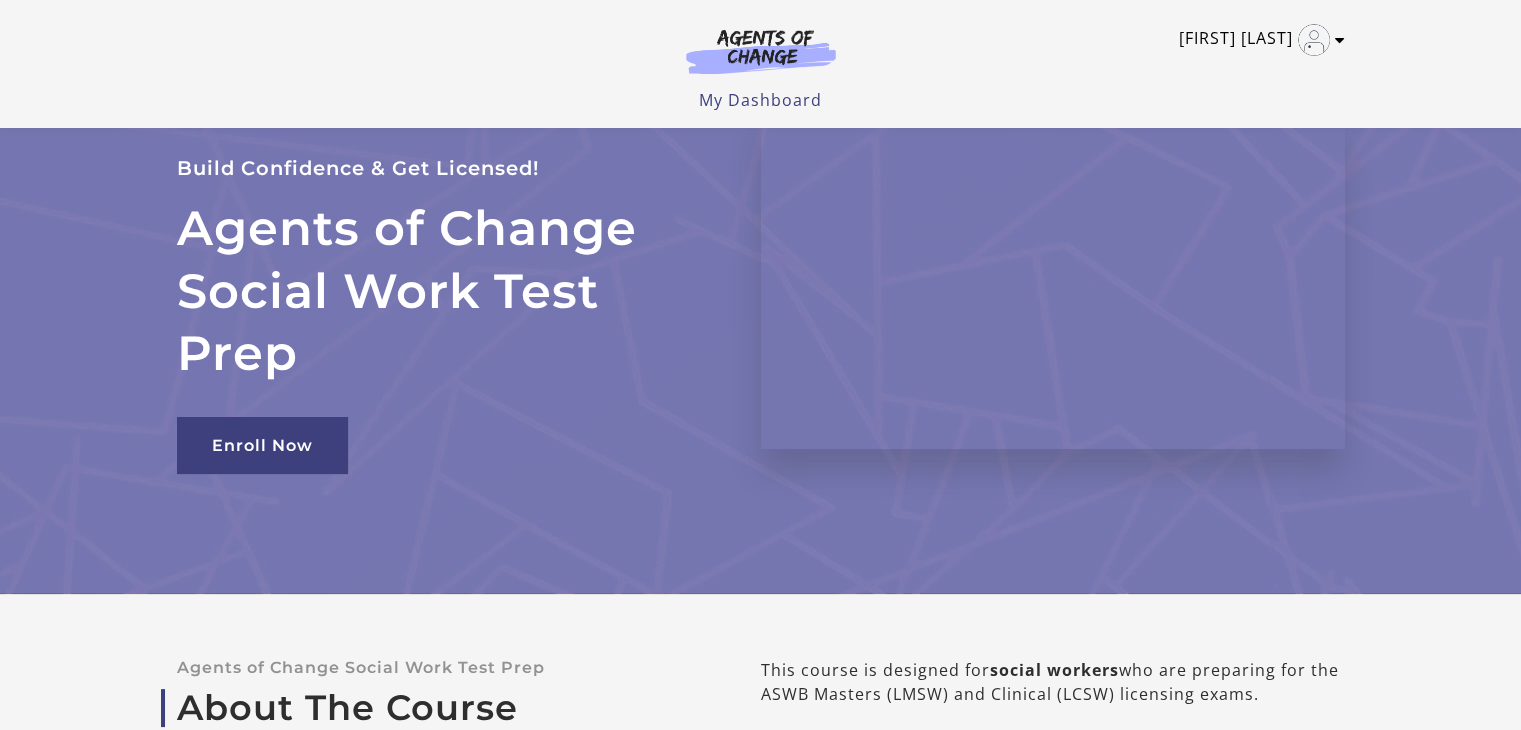 click on "Elizabeth N" at bounding box center [1257, 40] 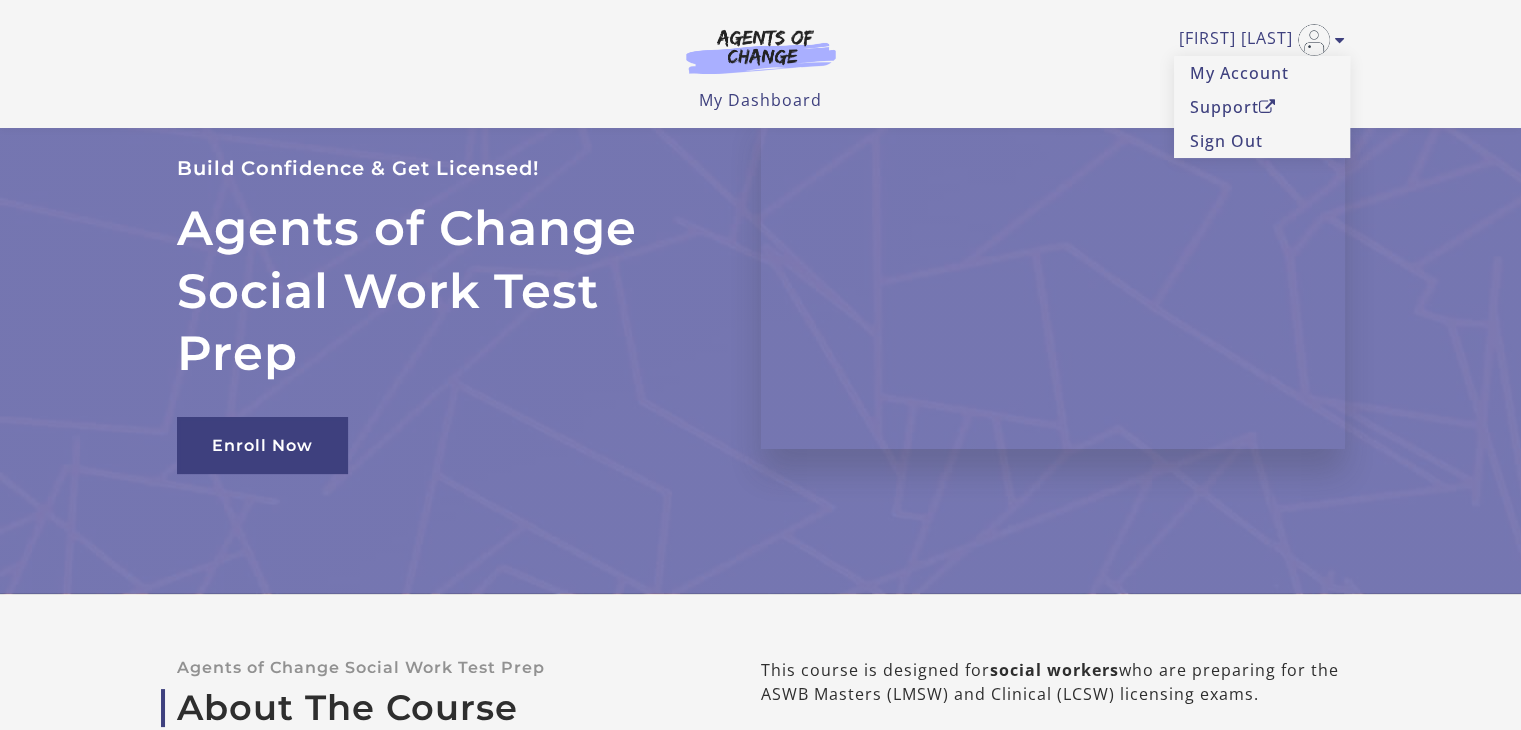 click on "Elizabeth N
My Account
Support
Sign Out
Toggle menu
Menu
My Dashboard
My Account
Support
Sign Out" at bounding box center (761, 64) 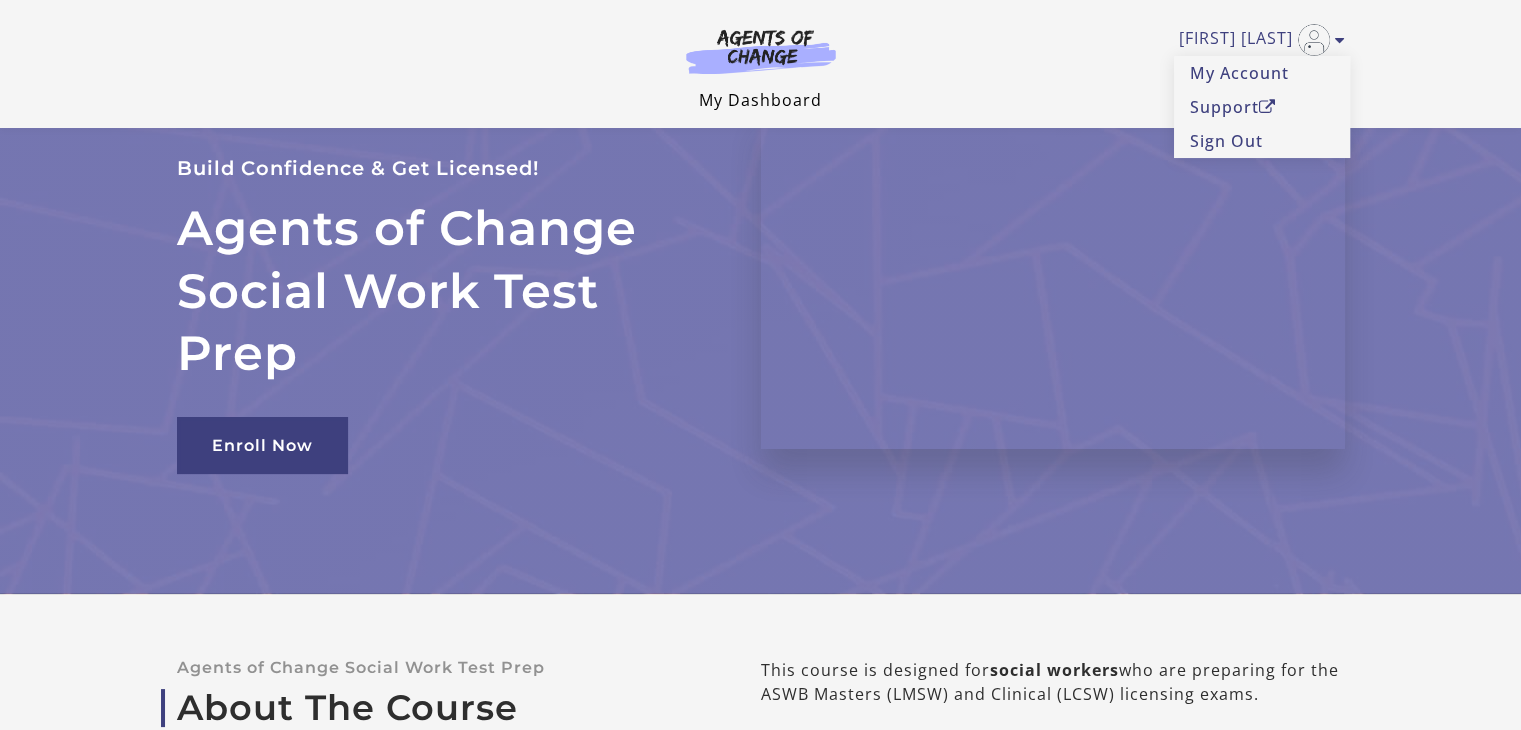 click on "My Dashboard" at bounding box center (760, 100) 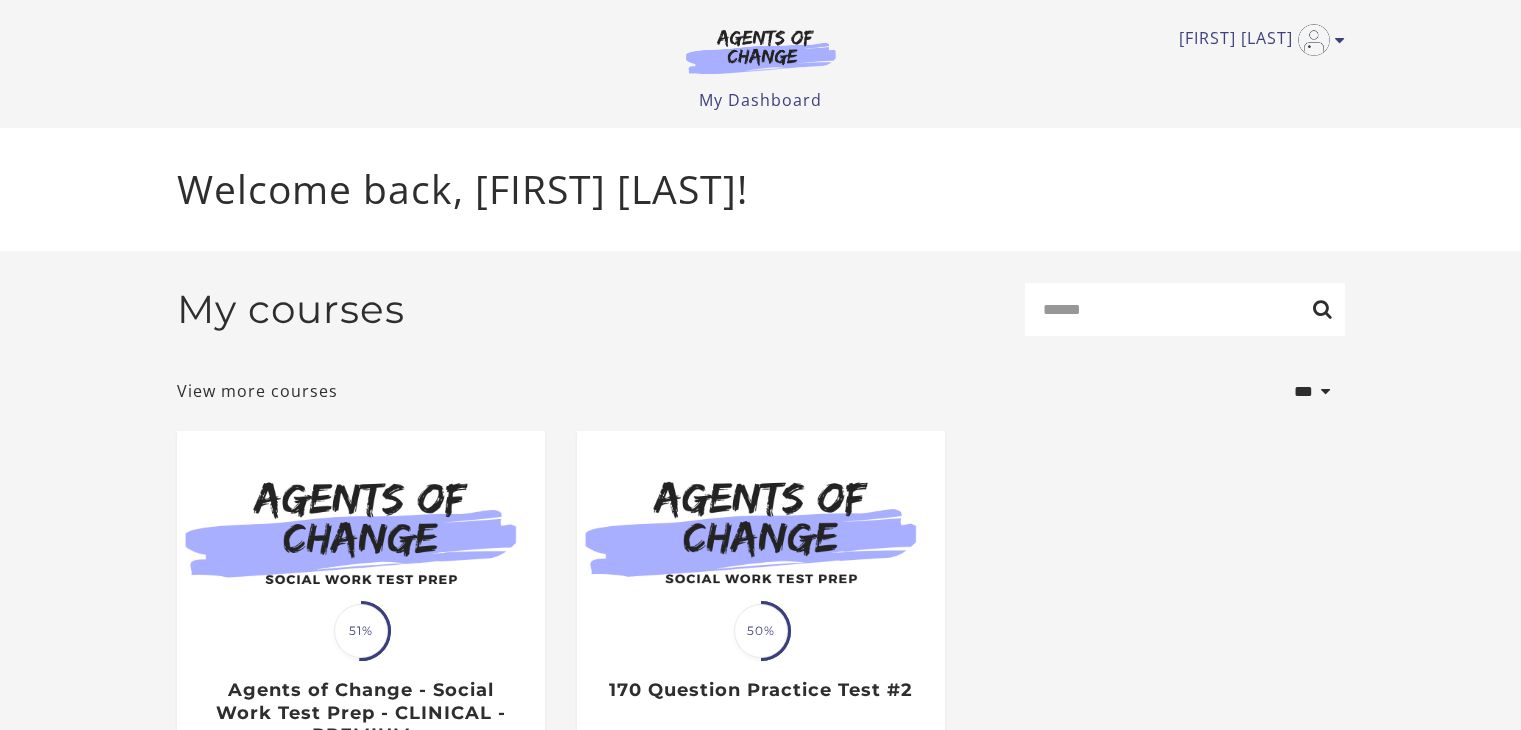 scroll, scrollTop: 0, scrollLeft: 0, axis: both 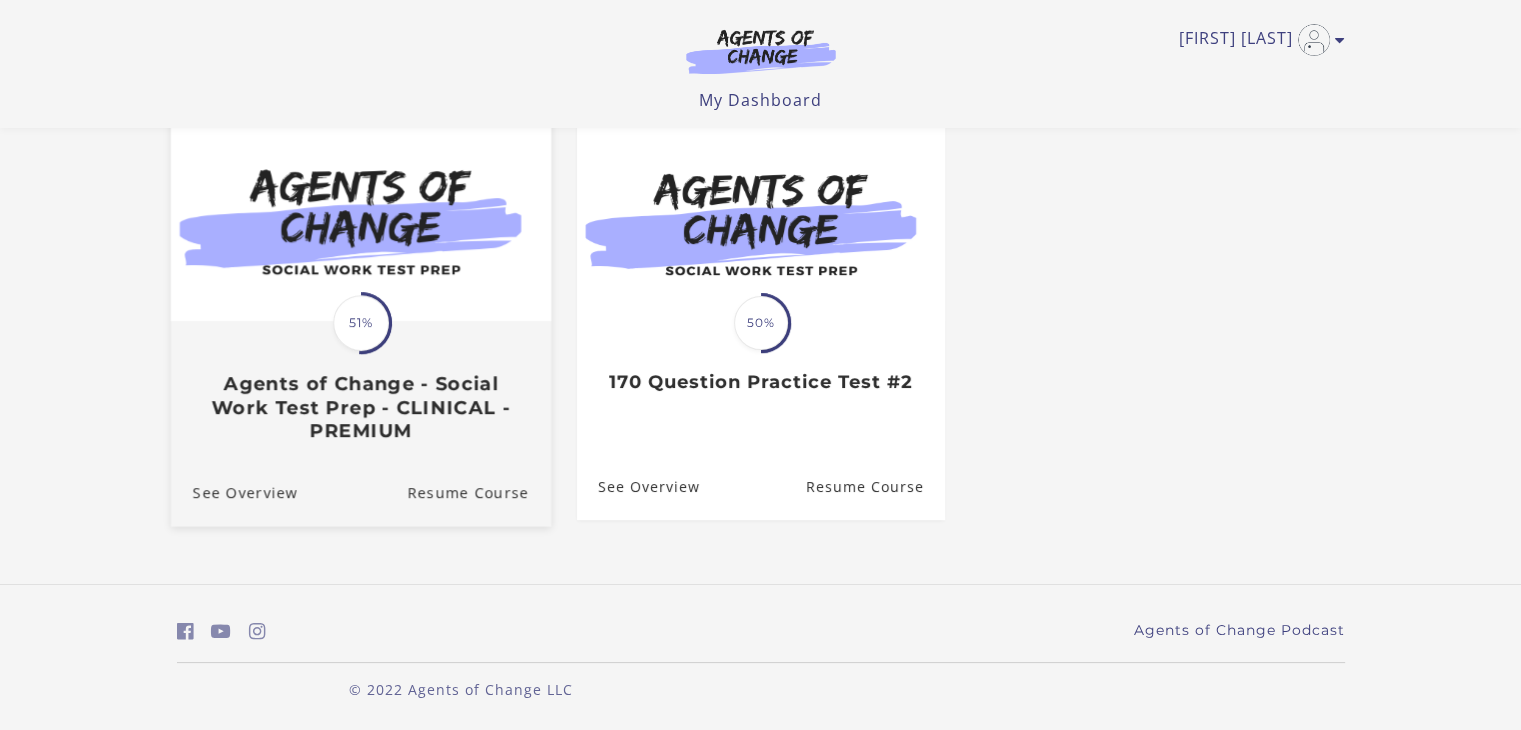 click on "Agents of Change - Social Work Test Prep - CLINICAL - PREMIUM" at bounding box center [360, 408] 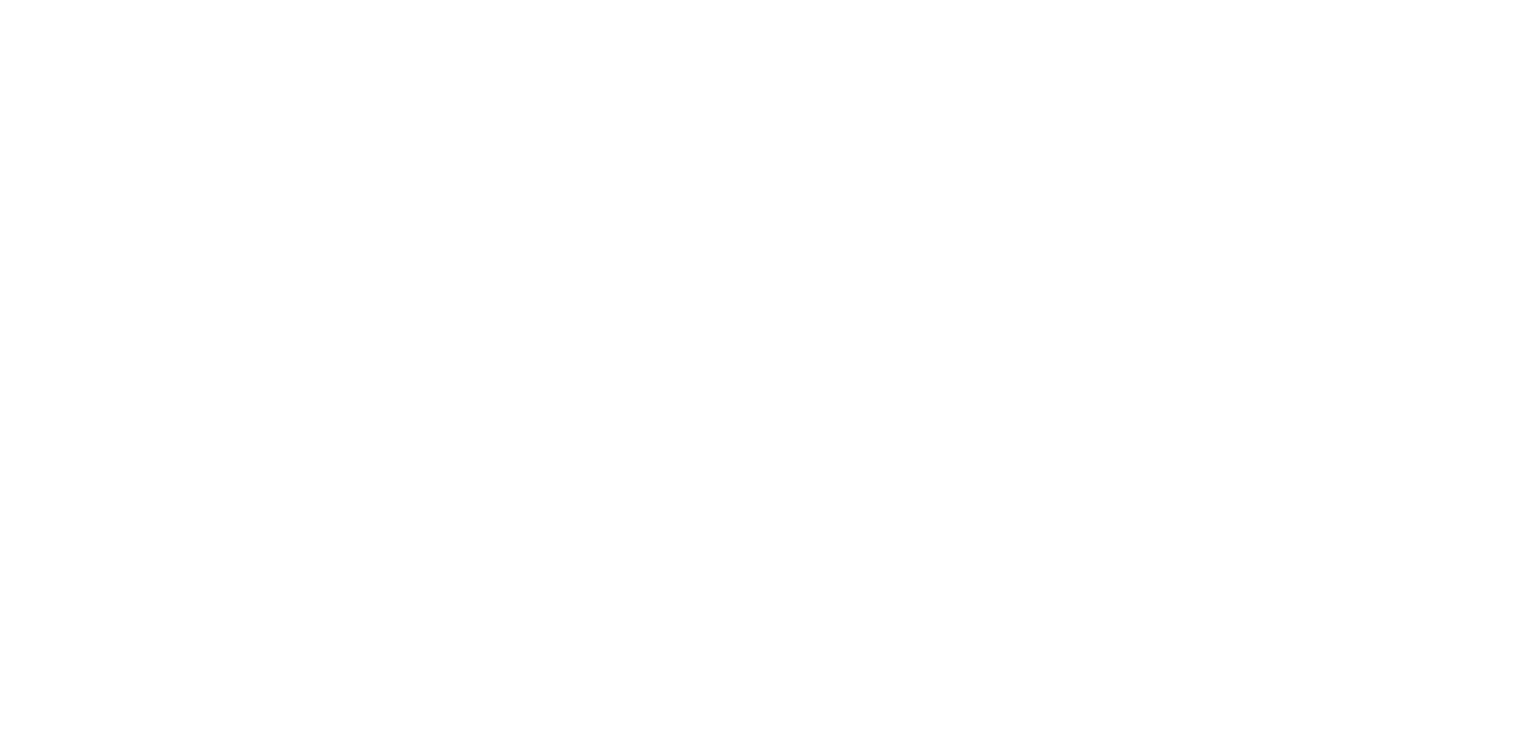 scroll, scrollTop: 0, scrollLeft: 0, axis: both 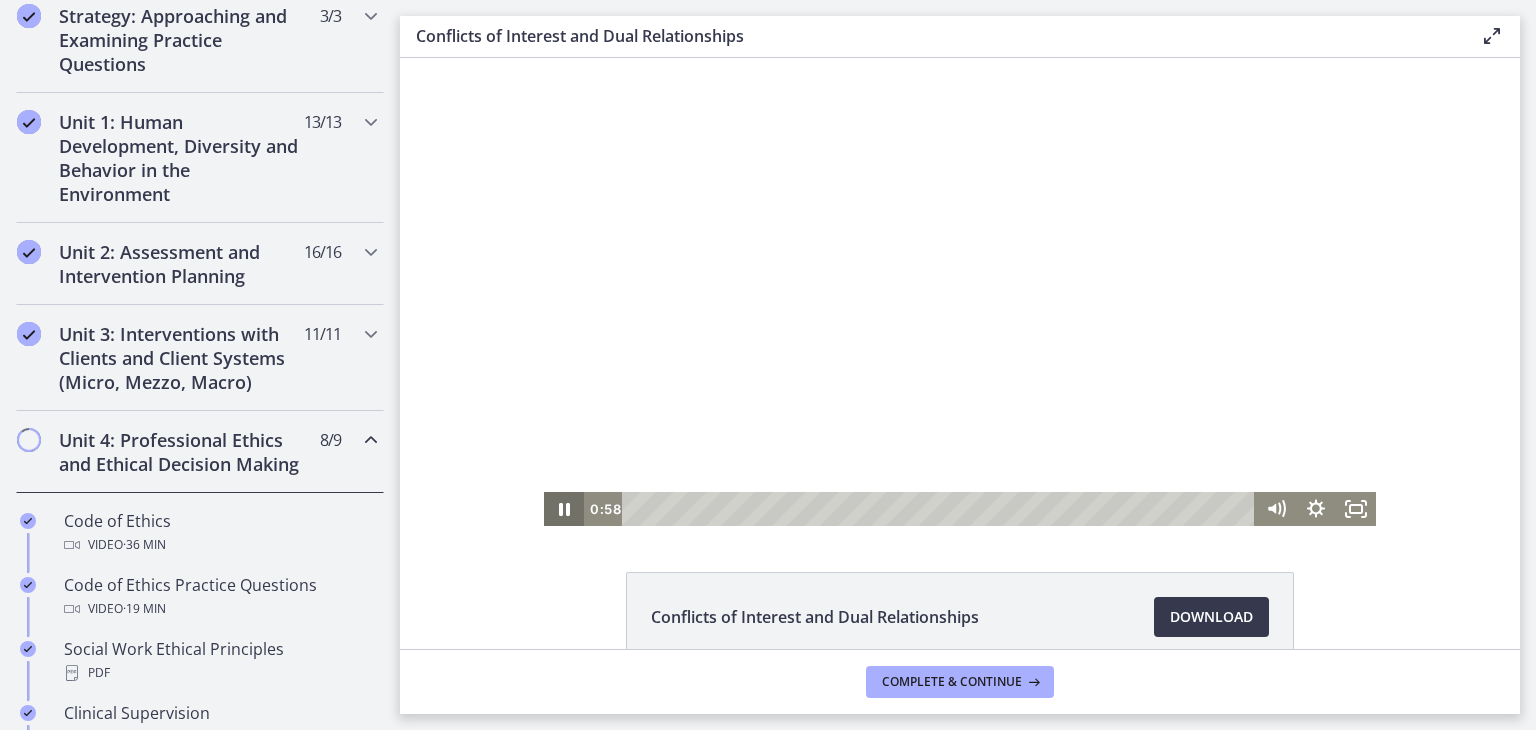 click 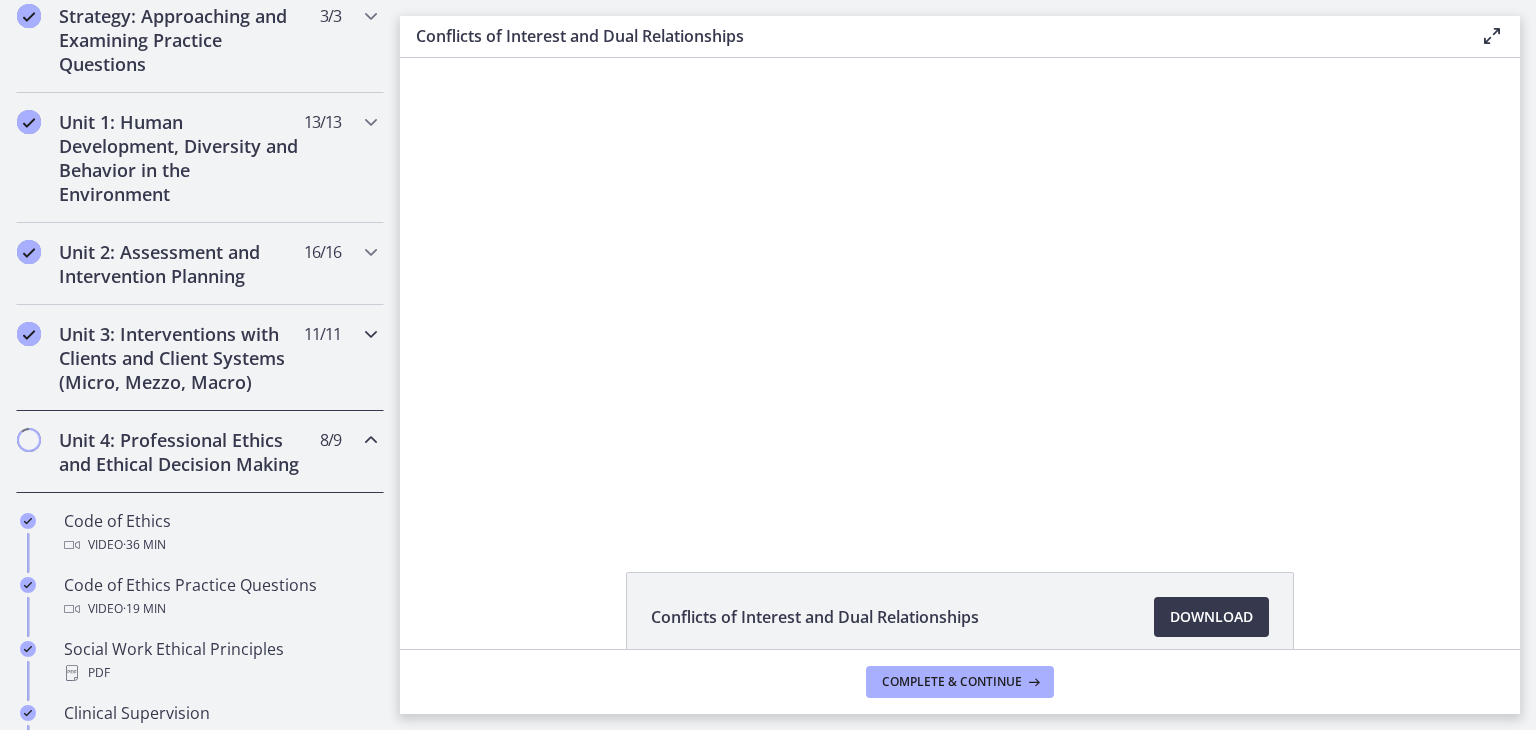 click on "Unit 3: Interventions with Clients and Client Systems (Micro, Mezzo, Macro)
11  /  11
Completed" at bounding box center [200, 358] 